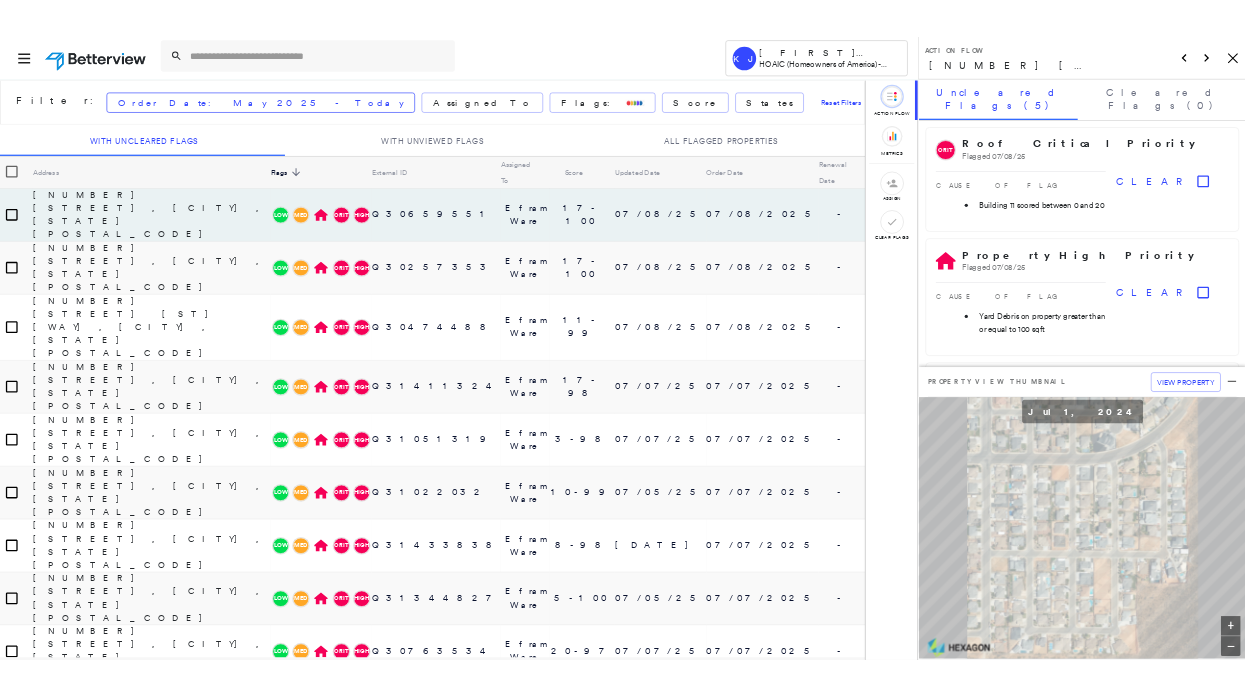 scroll, scrollTop: 0, scrollLeft: 0, axis: both 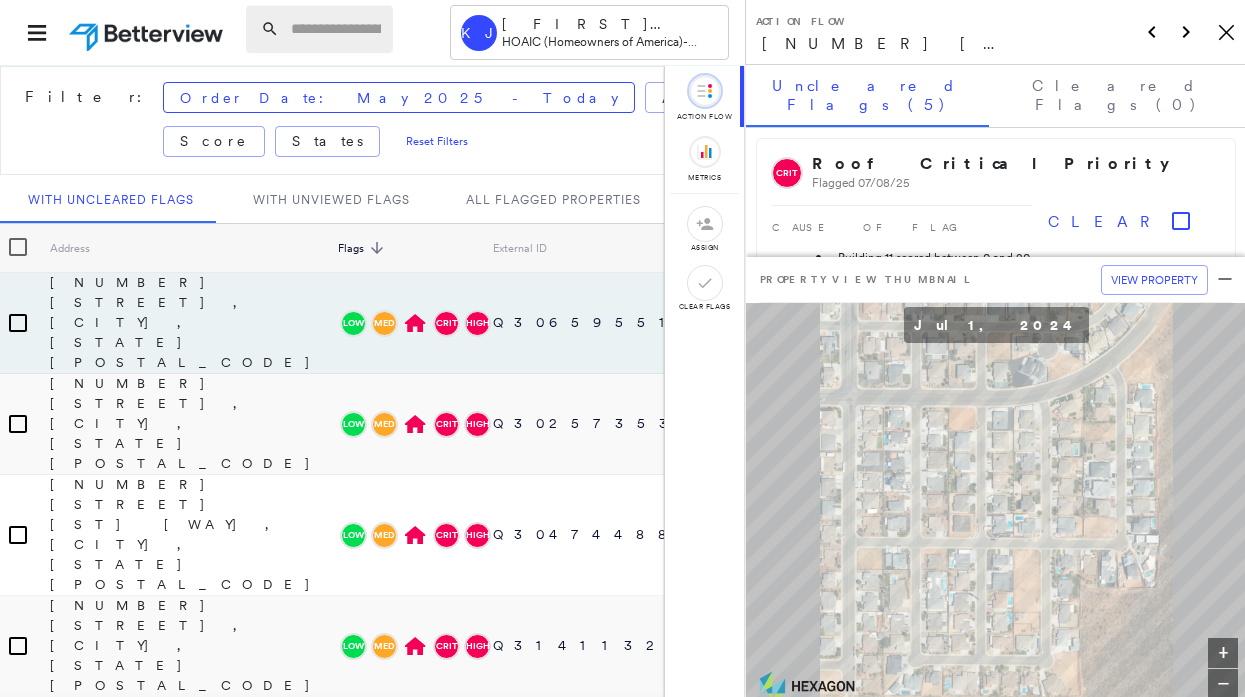 paste on "**********" 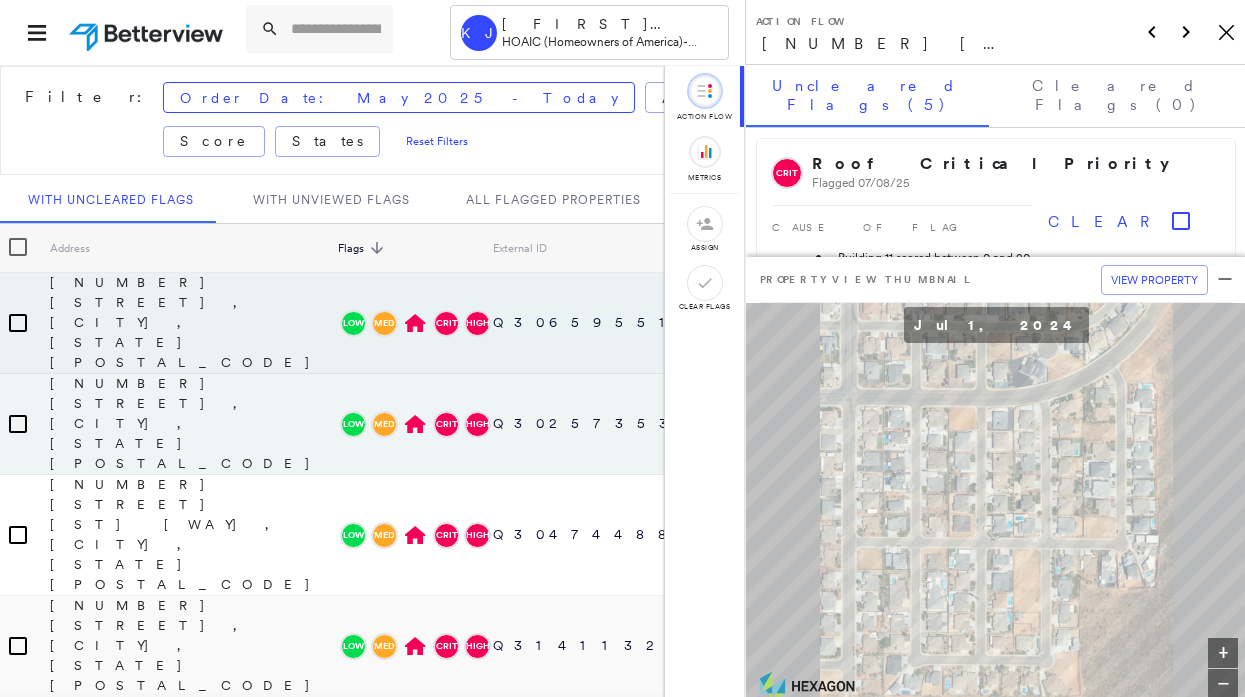 type on "**********" 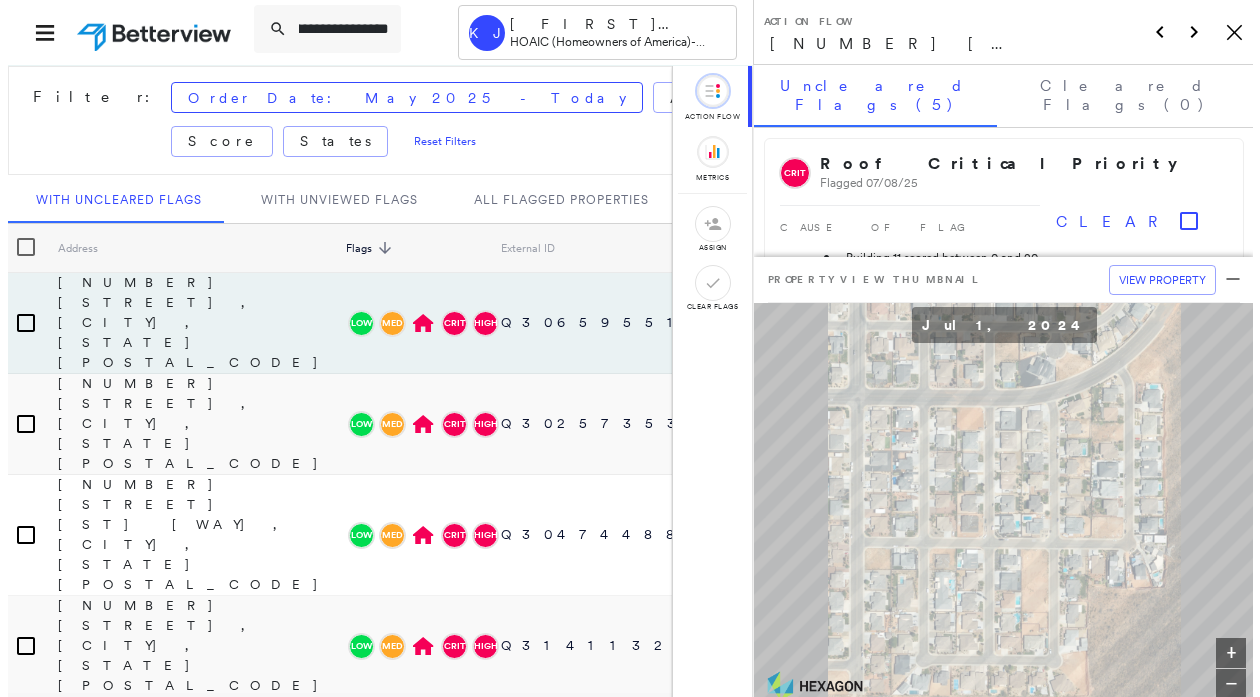 scroll, scrollTop: 0, scrollLeft: 0, axis: both 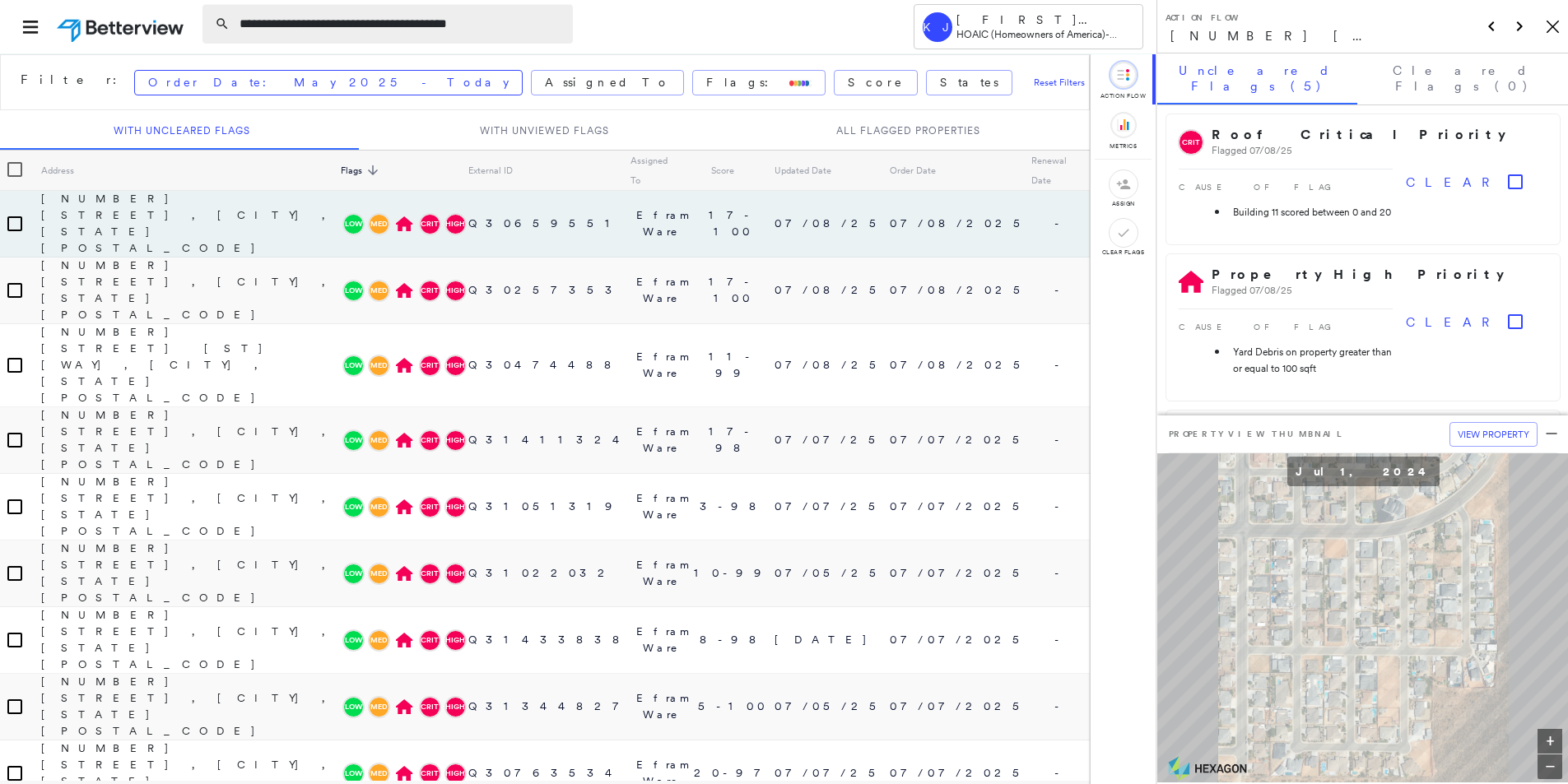 click on "**********" at bounding box center [401, 24] 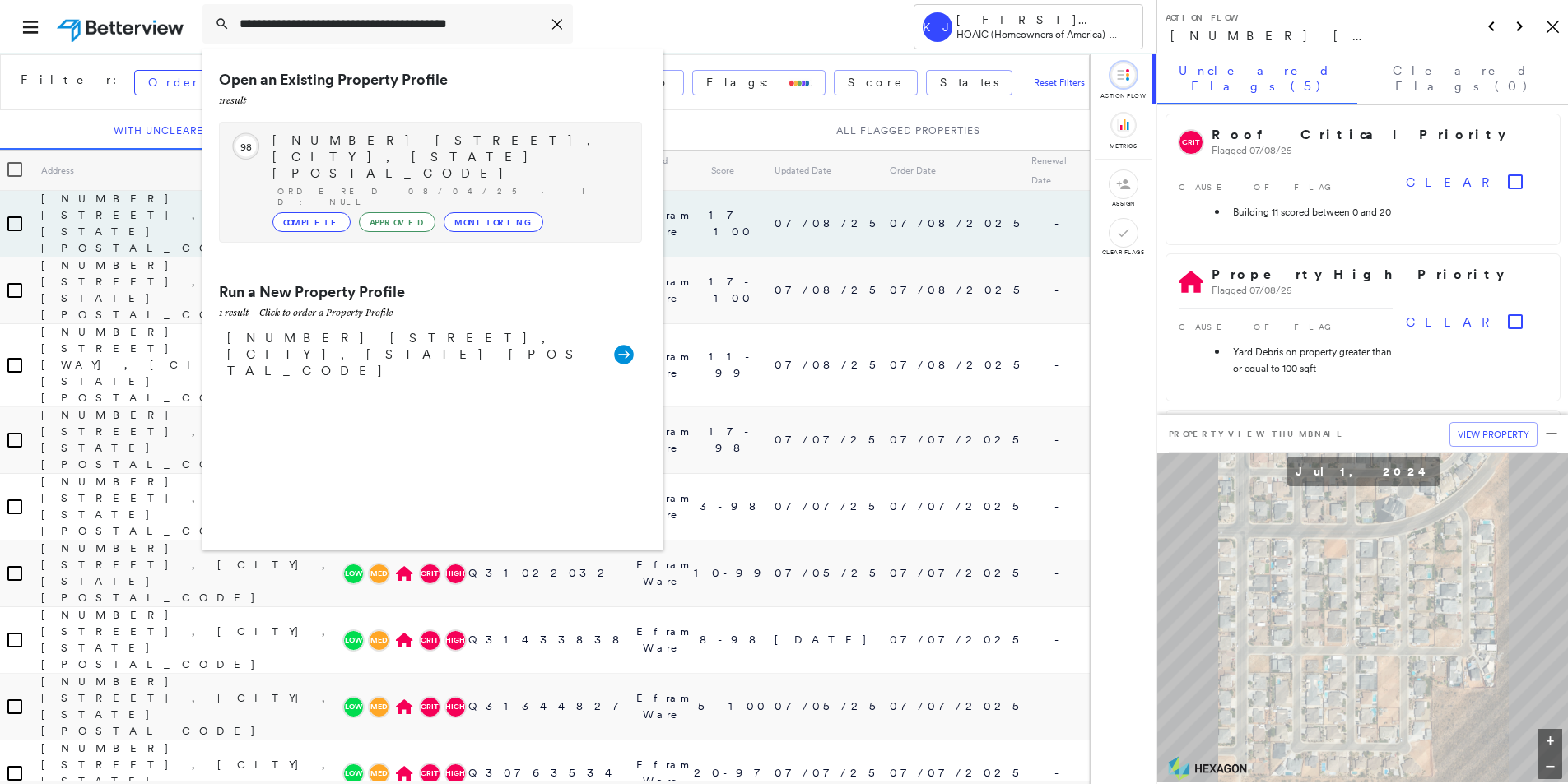 click on "[NUMBER] [STREET], [CITY], [STATE] [POSTAL_CODE]" at bounding box center (449, 157) 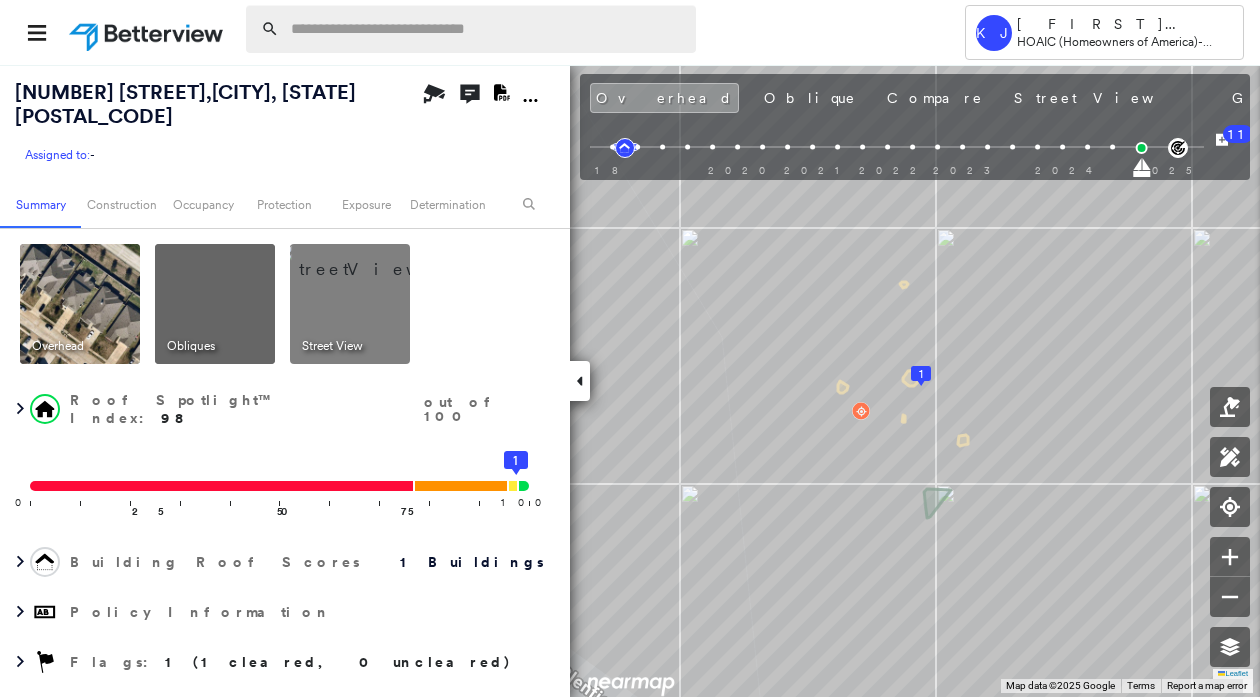 paste on "**********" 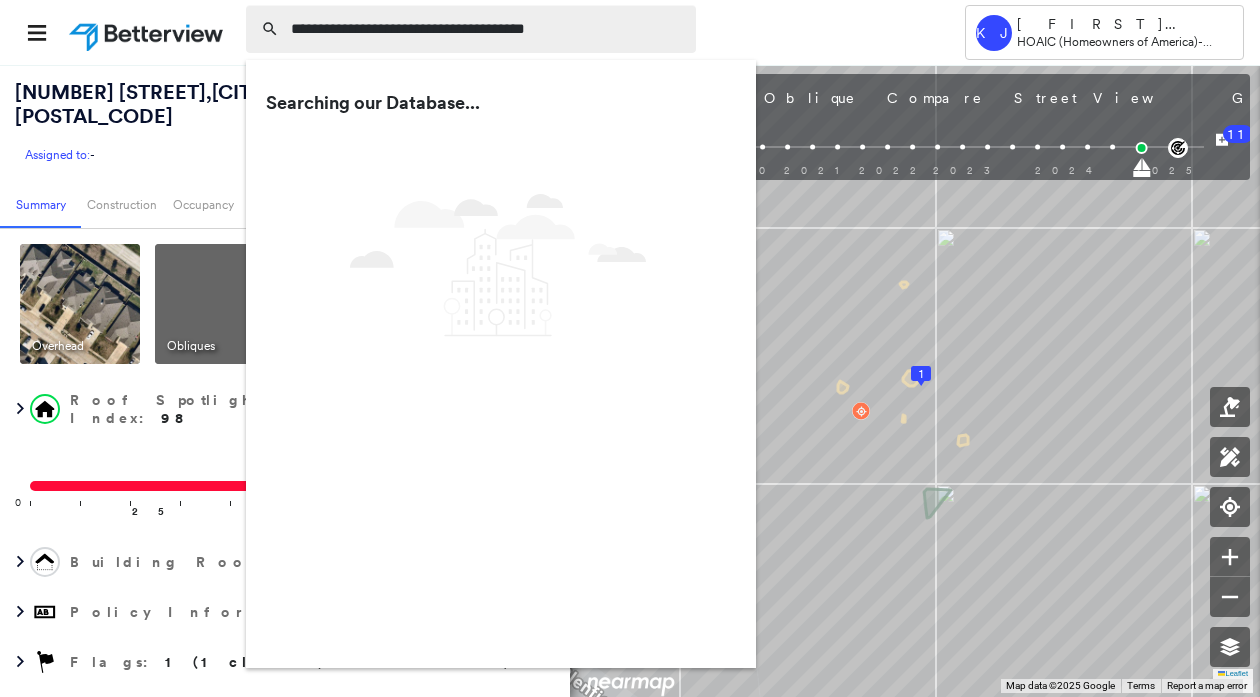 click on "**********" at bounding box center (487, 29) 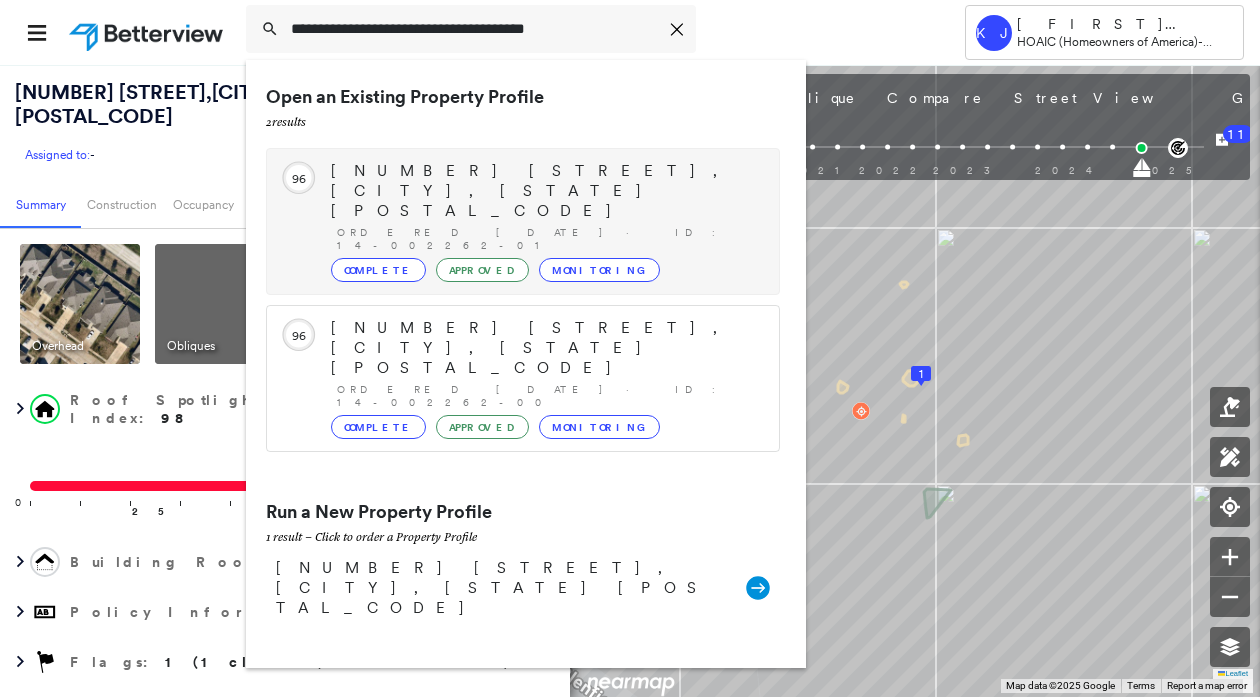 type on "**********" 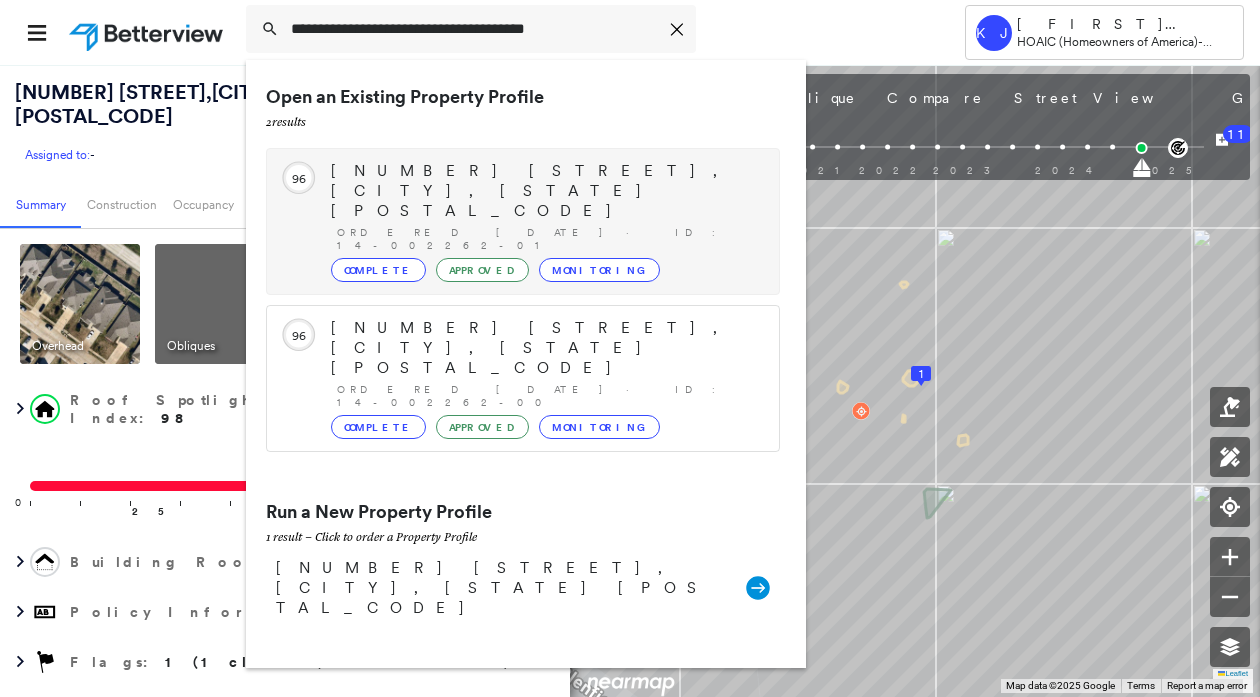 click on "[NUMBER] [STREET], [CITY], [STATE] [POSTAL_CODE]" at bounding box center [545, 191] 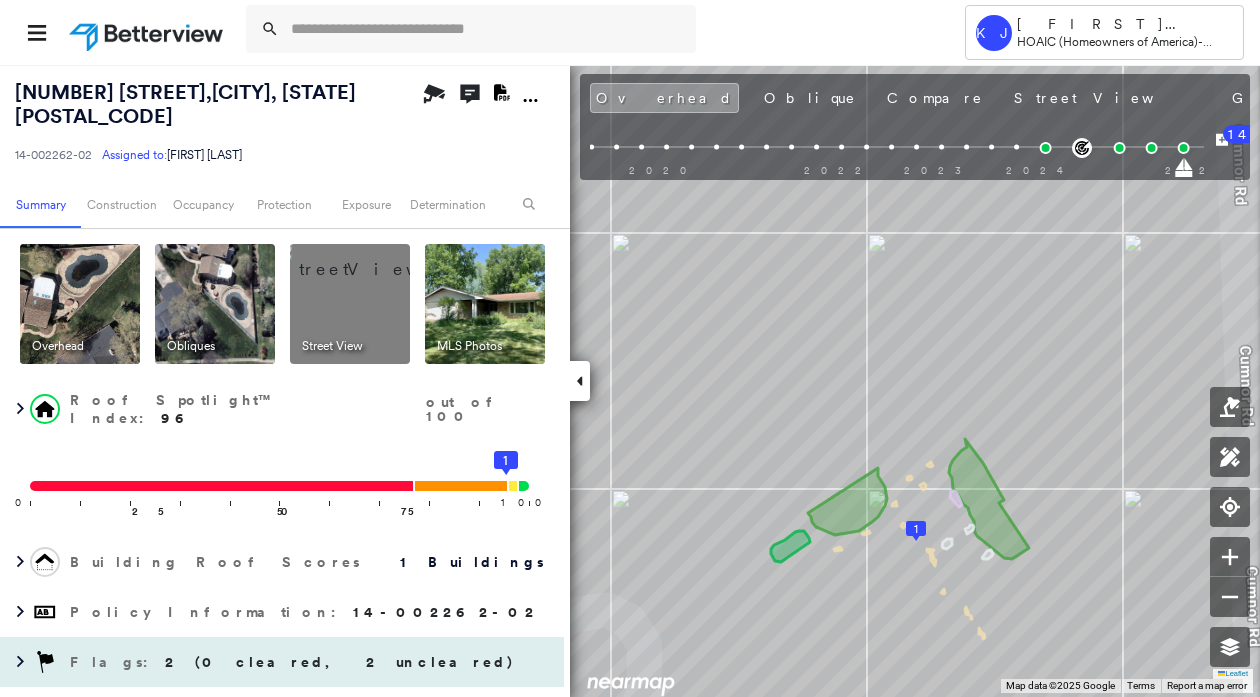 drag, startPoint x: 310, startPoint y: 659, endPoint x: 369, endPoint y: 643, distance: 61.13101 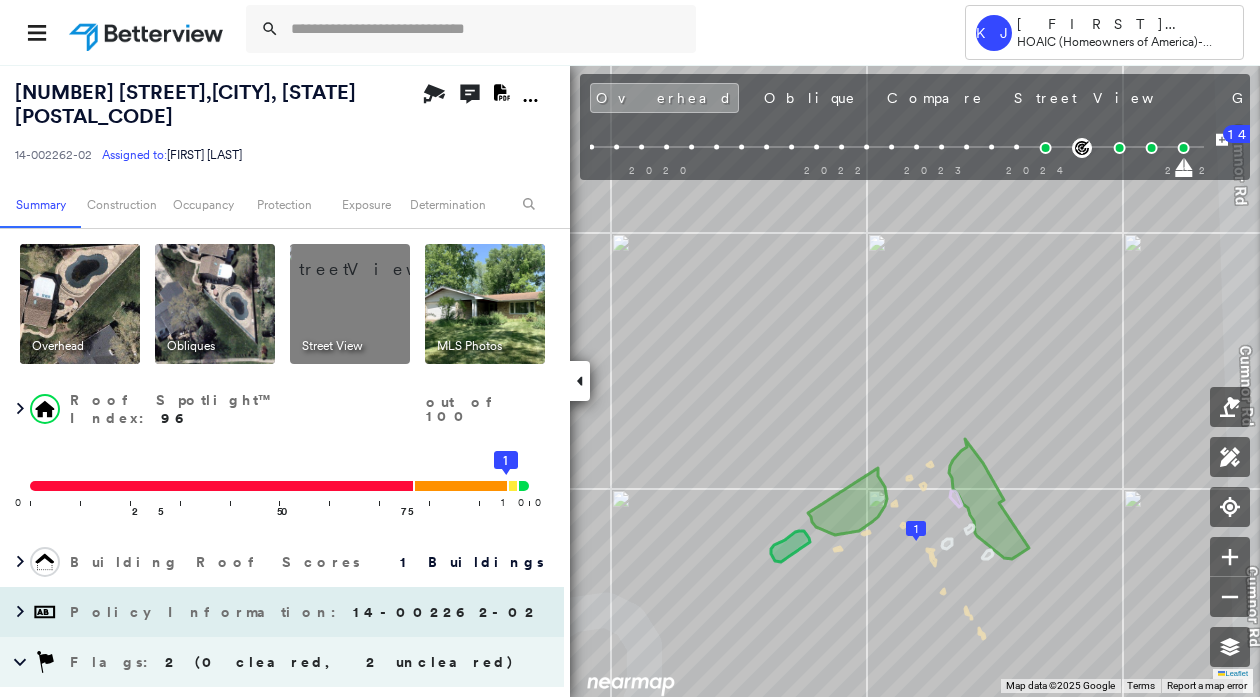 scroll, scrollTop: 200, scrollLeft: 0, axis: vertical 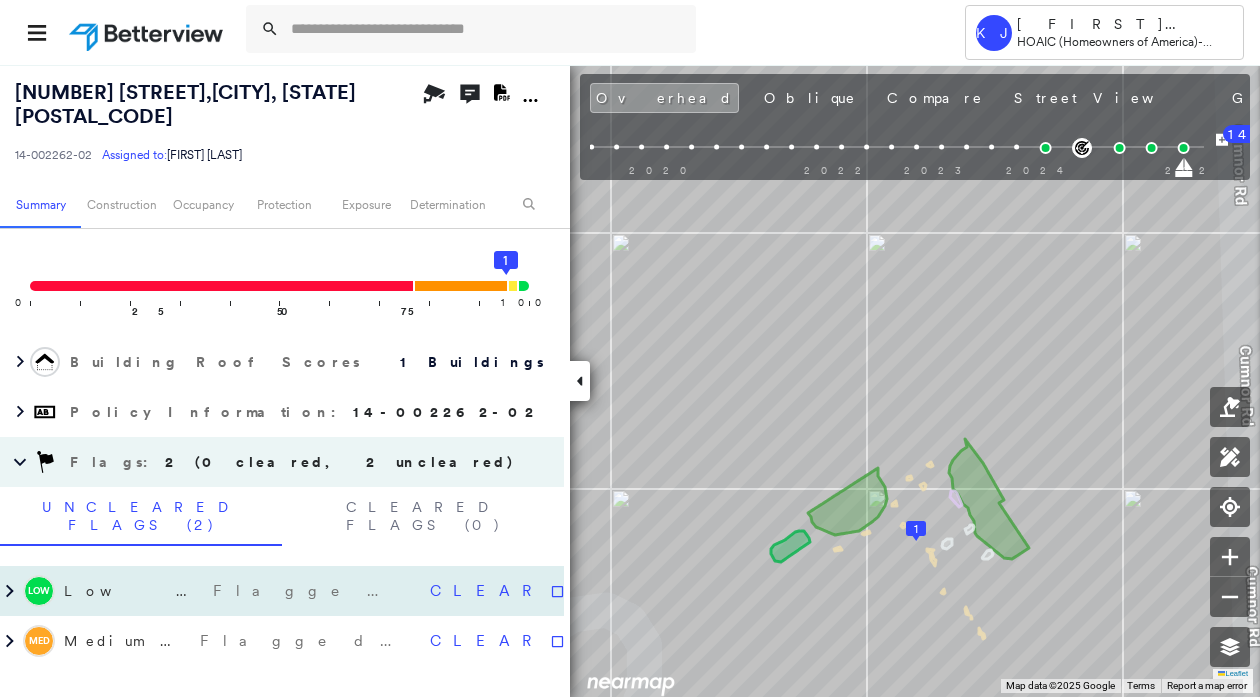 click on "Clear" at bounding box center [487, 591] 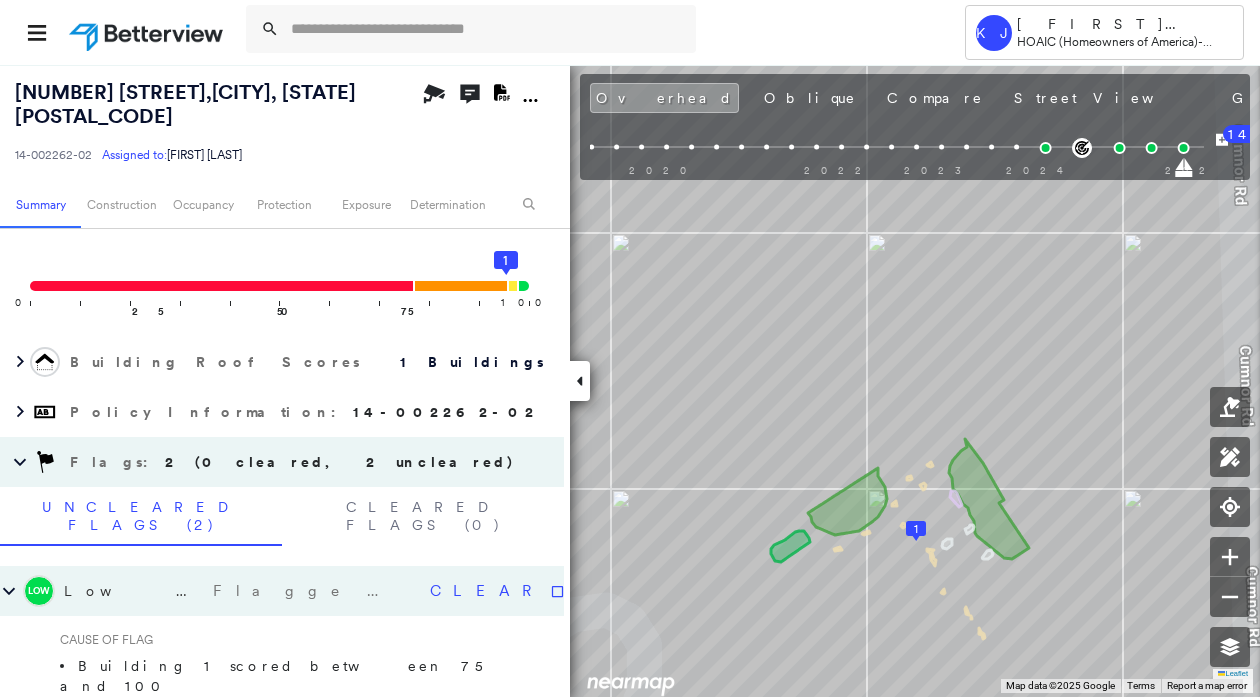 click on "Low Low Priority Flagged [DATE] Clear CAUSE OF FLAG Building 1 scored between 75 and 100 Med Medium Priority Flagged [DATE] Clear" at bounding box center (282, 656) 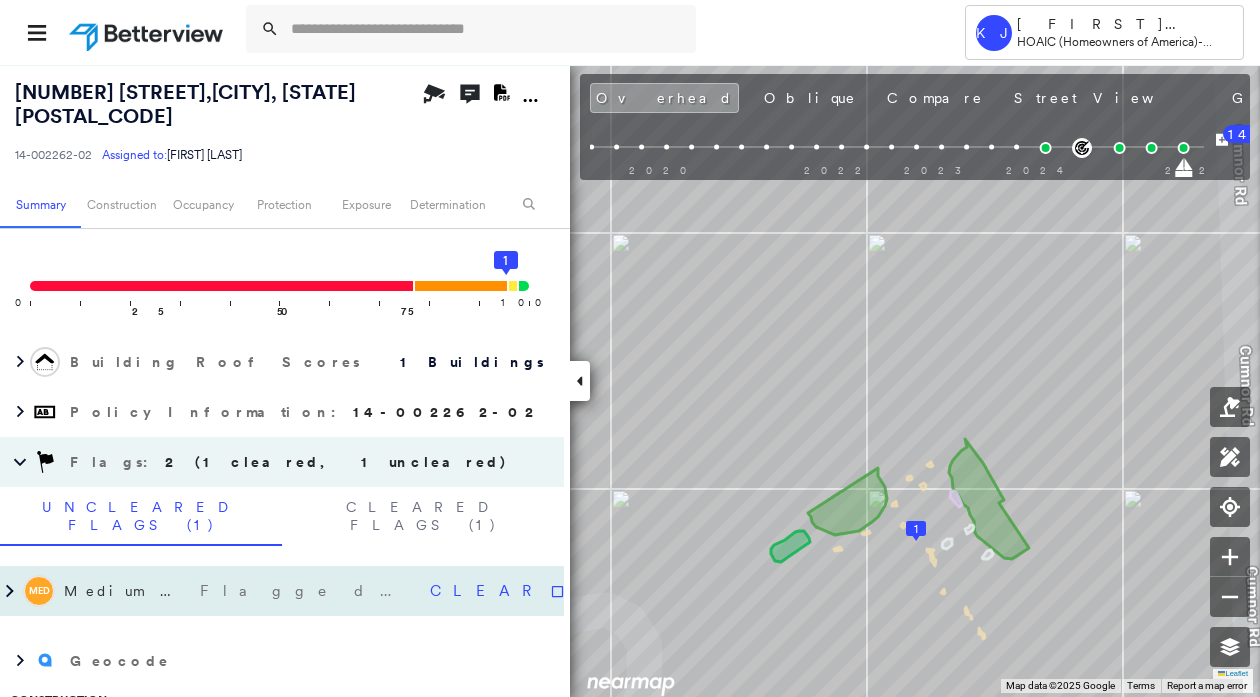 click on "Clear" at bounding box center (487, 591) 